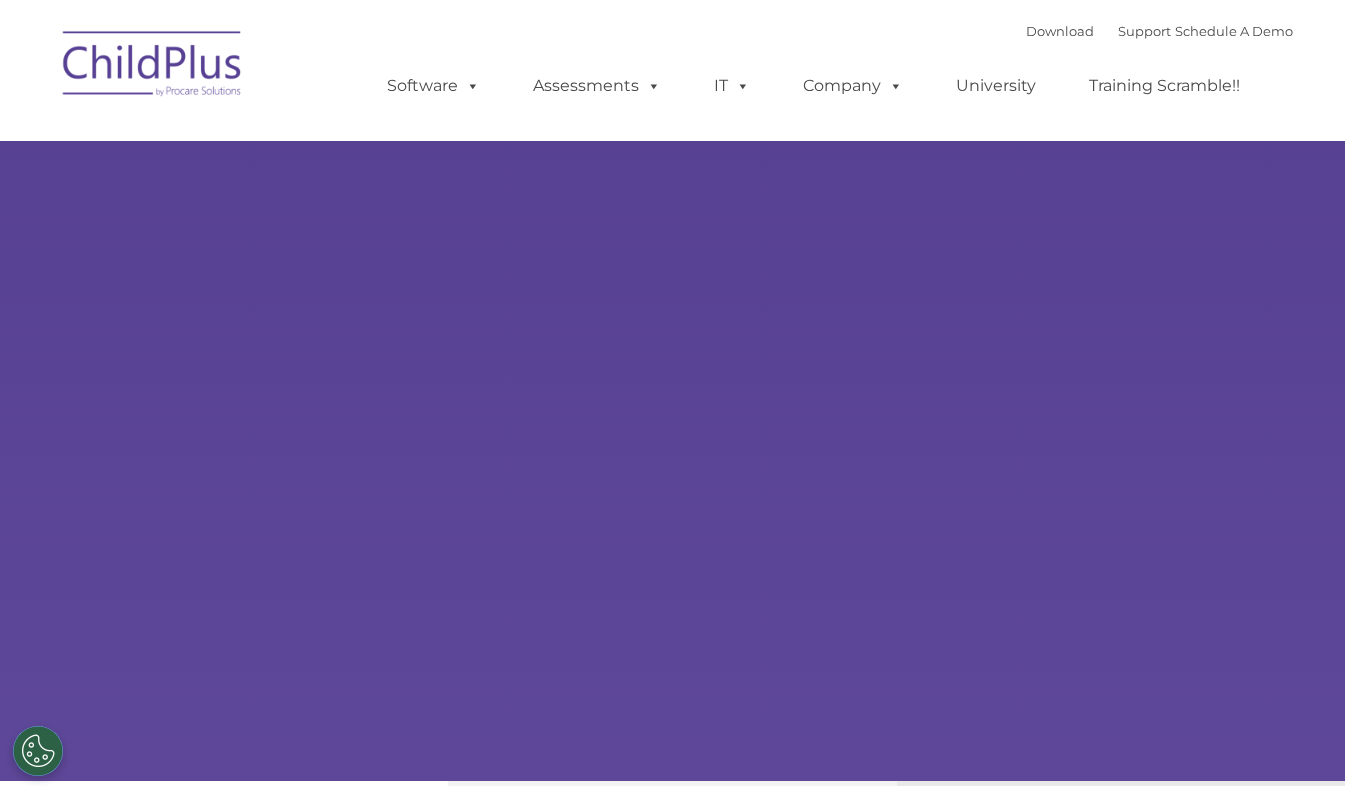 scroll, scrollTop: 0, scrollLeft: 0, axis: both 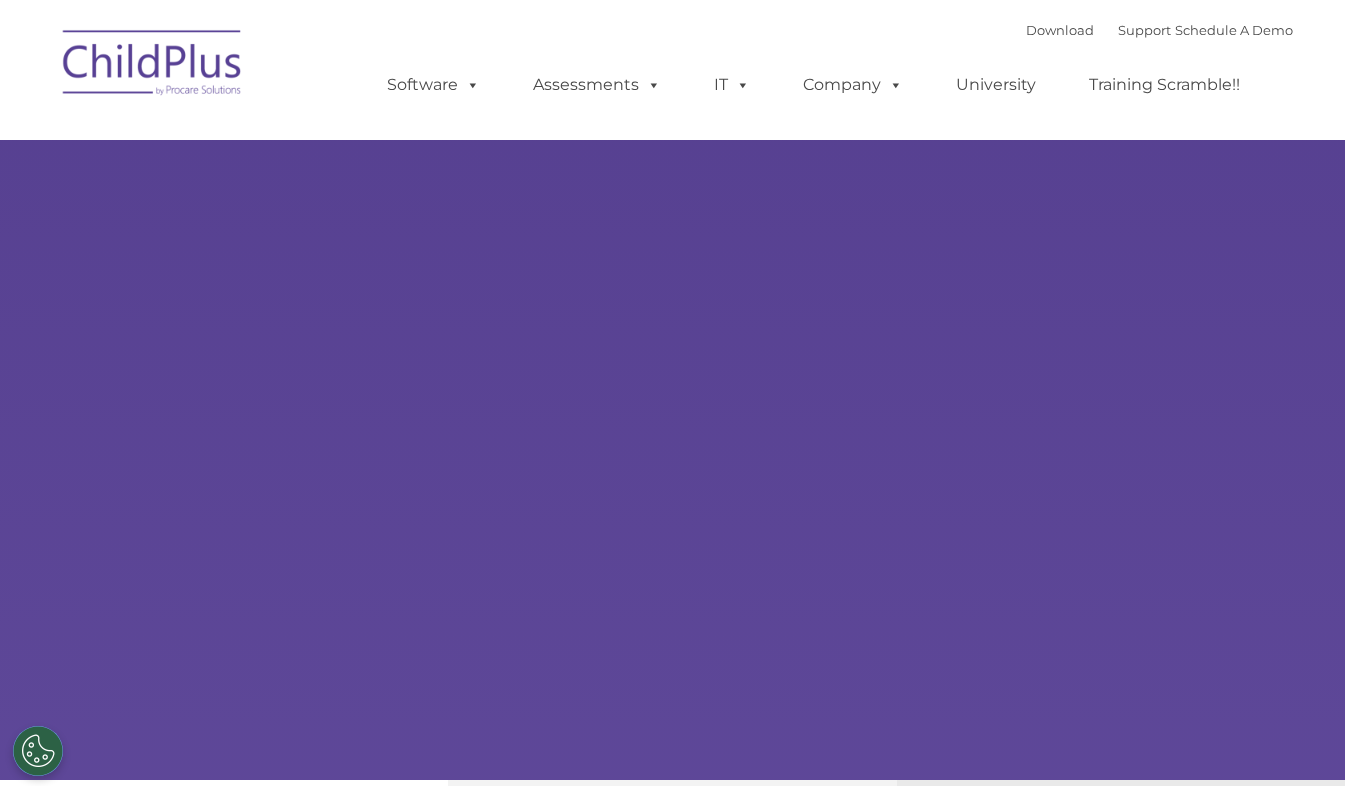 select on "MEDIUM" 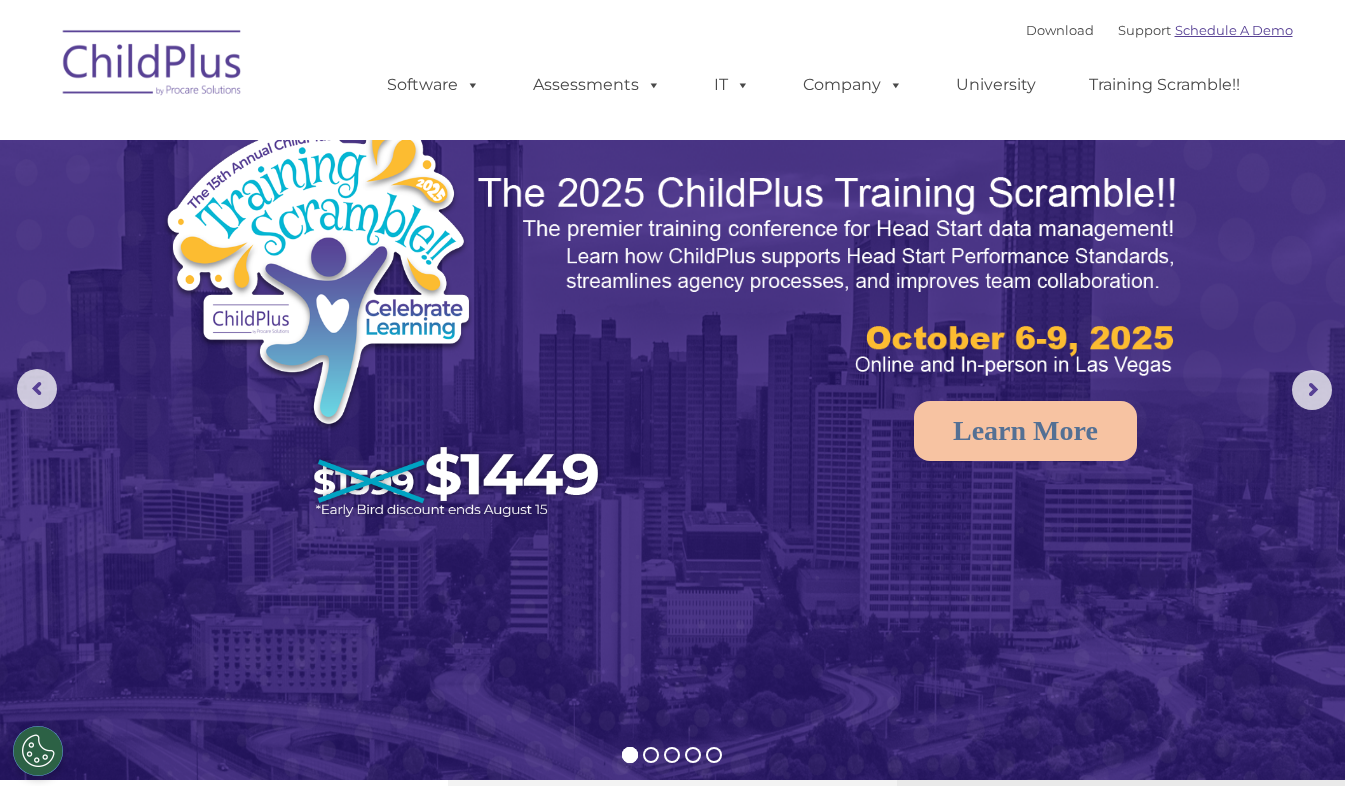 click on "Schedule A Demo" at bounding box center [1234, 30] 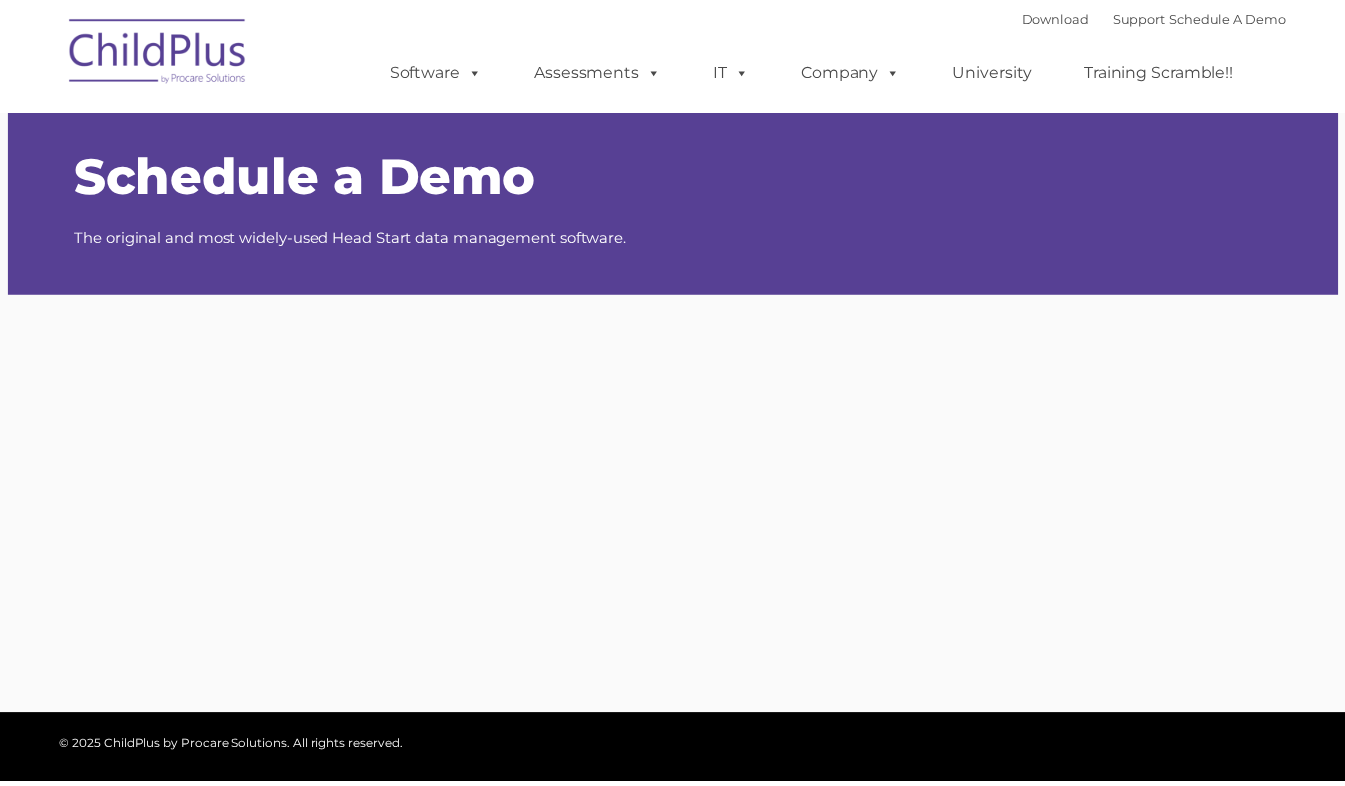 scroll, scrollTop: 0, scrollLeft: 0, axis: both 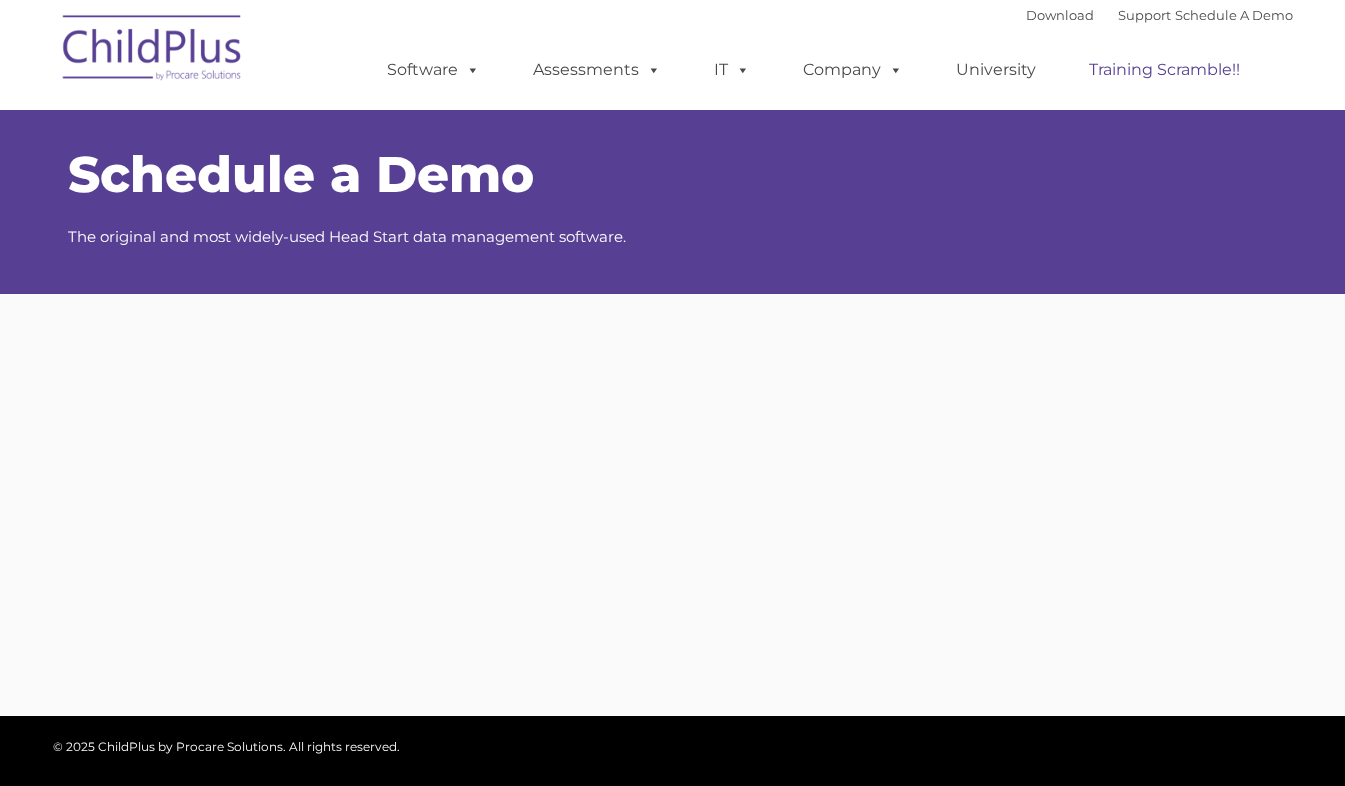click on "Training Scramble!!" at bounding box center (1164, 70) 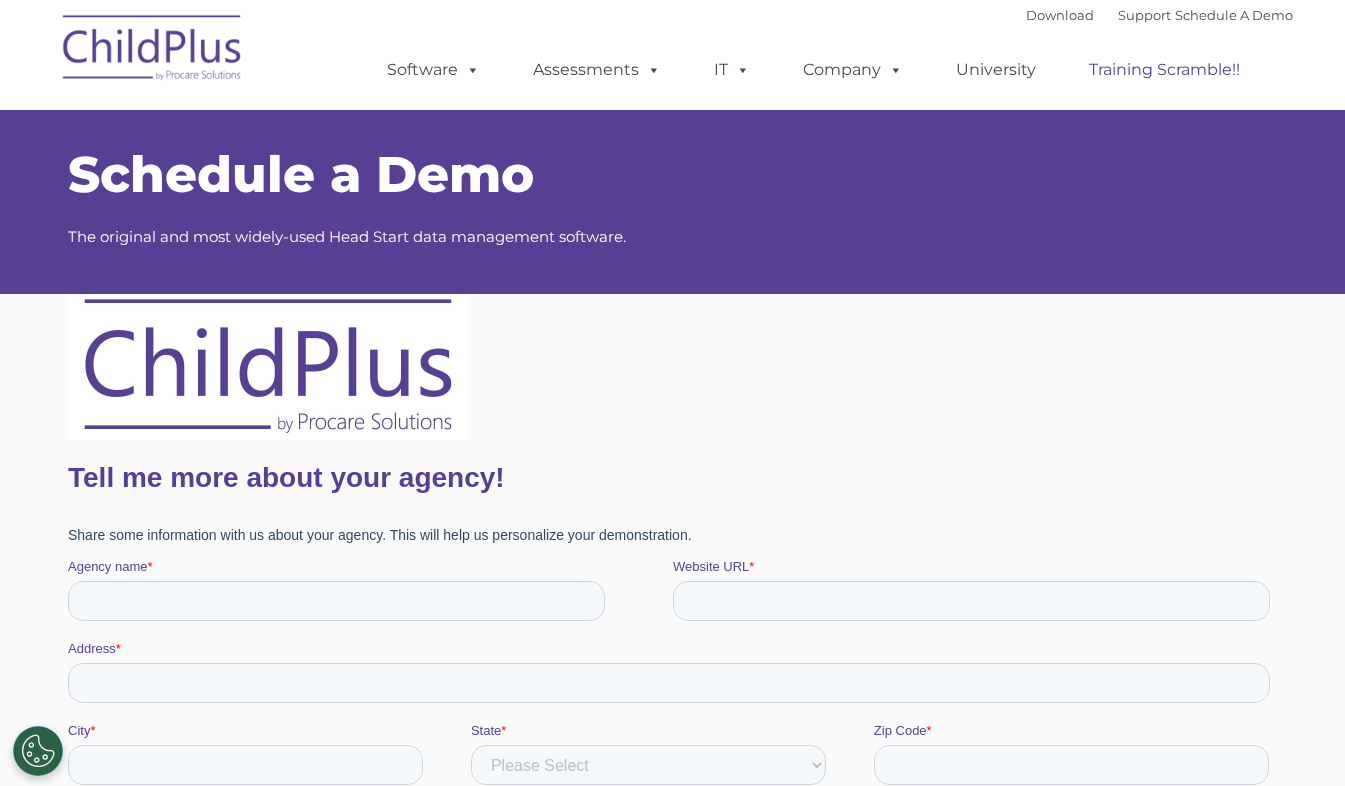 scroll, scrollTop: 0, scrollLeft: 0, axis: both 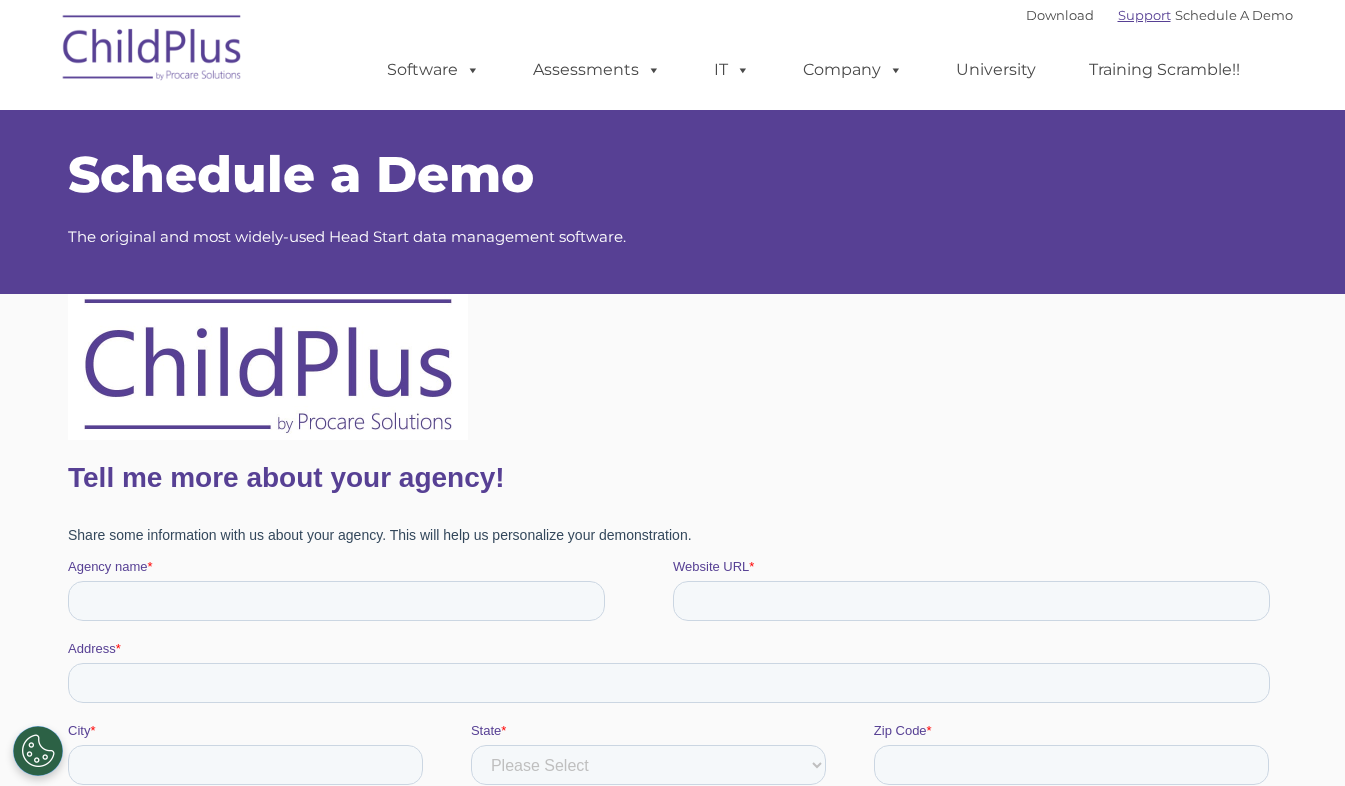 click on "Support" at bounding box center (1144, 15) 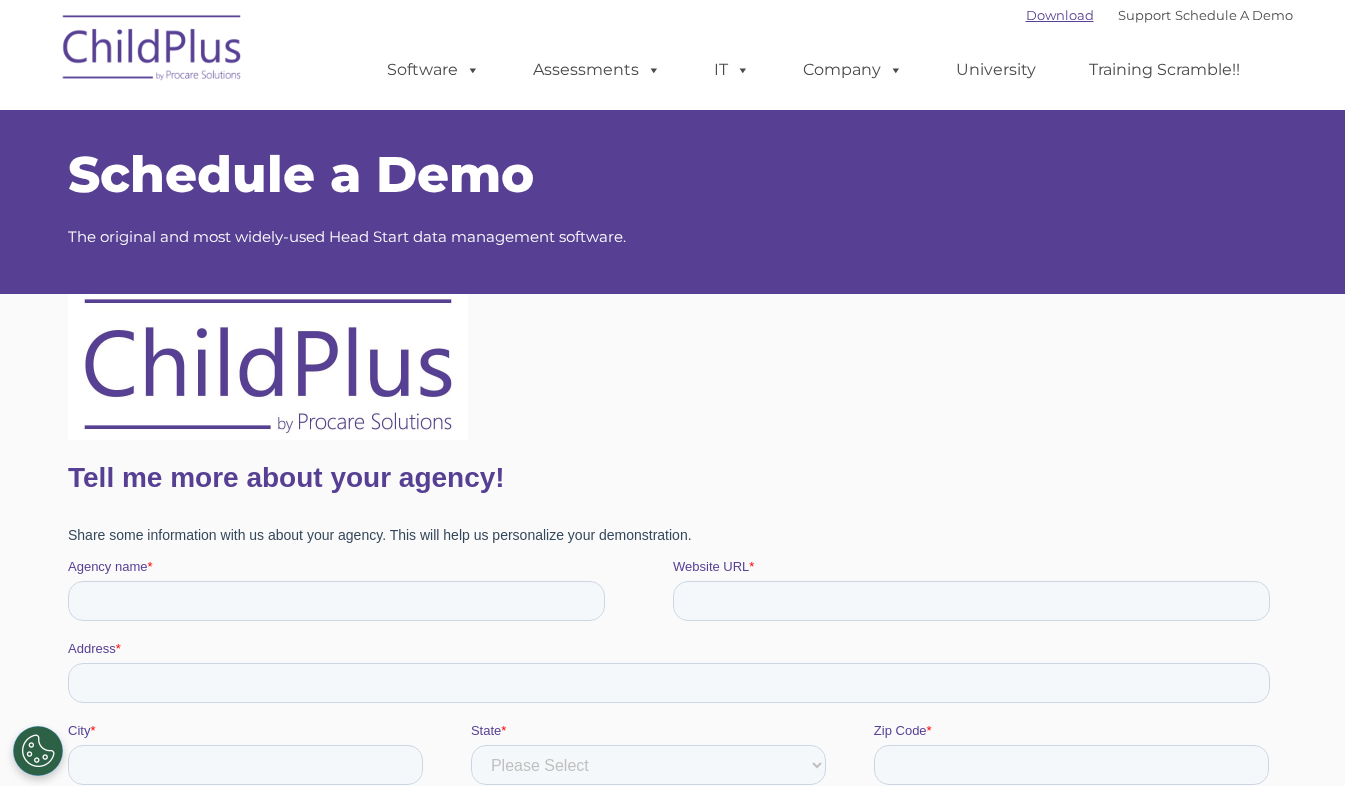 click on "Download" at bounding box center [1060, 15] 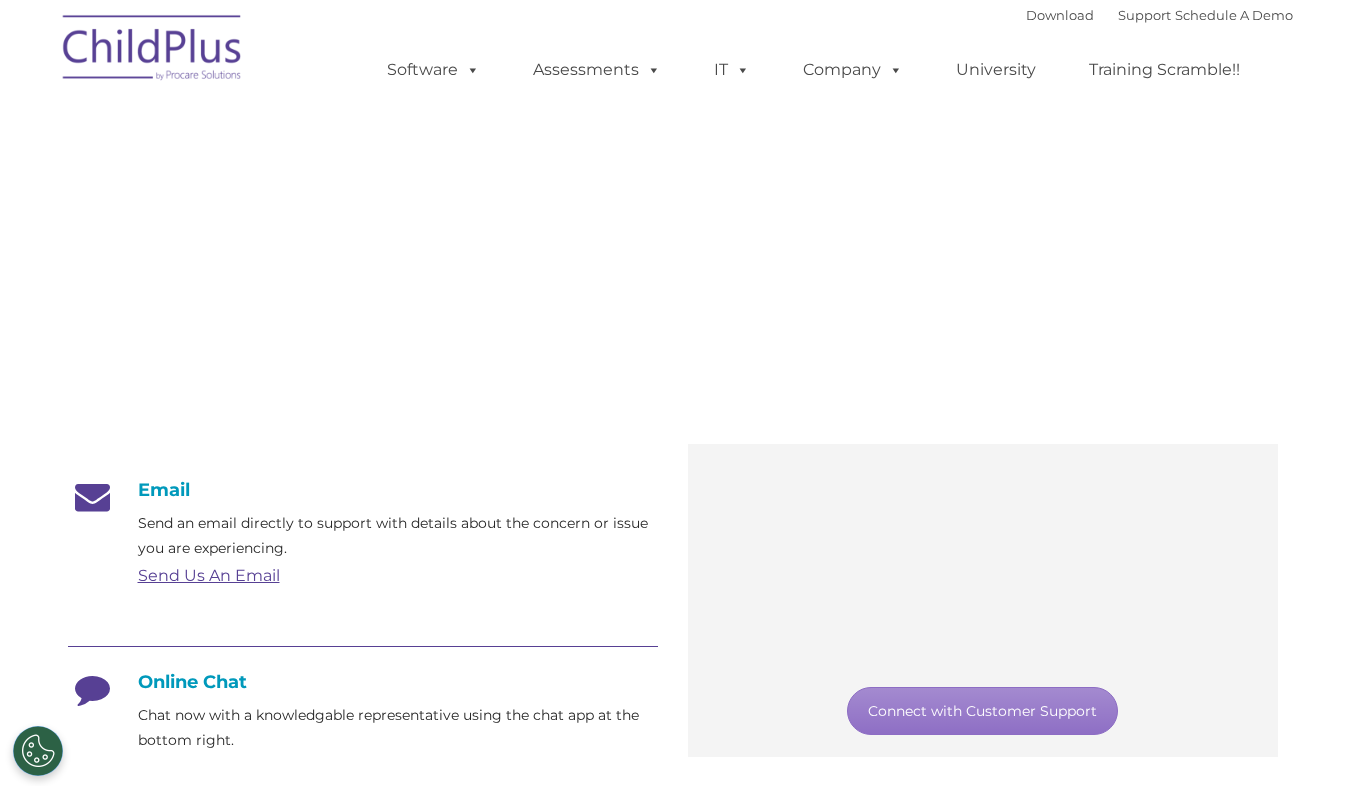 scroll, scrollTop: 0, scrollLeft: 0, axis: both 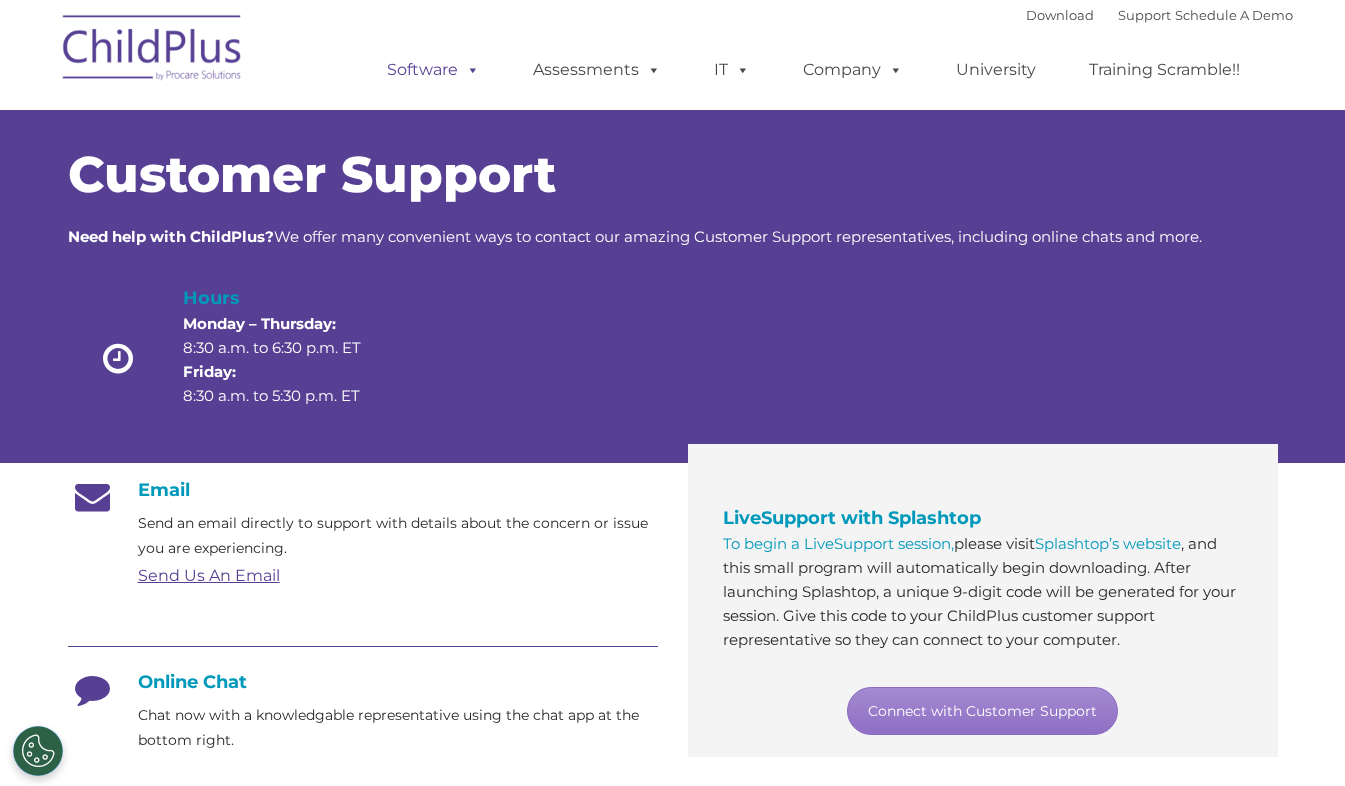 click at bounding box center [469, 69] 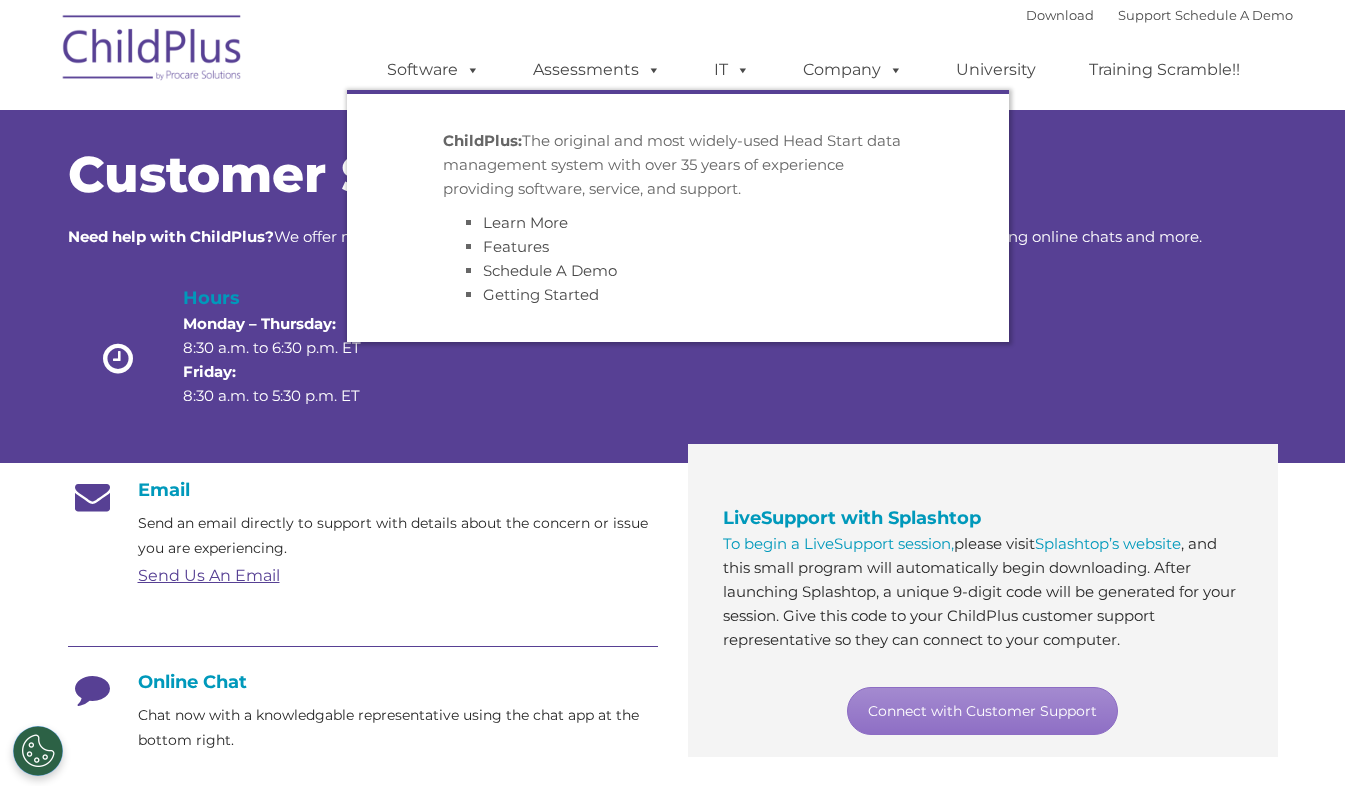 click at bounding box center [153, 51] 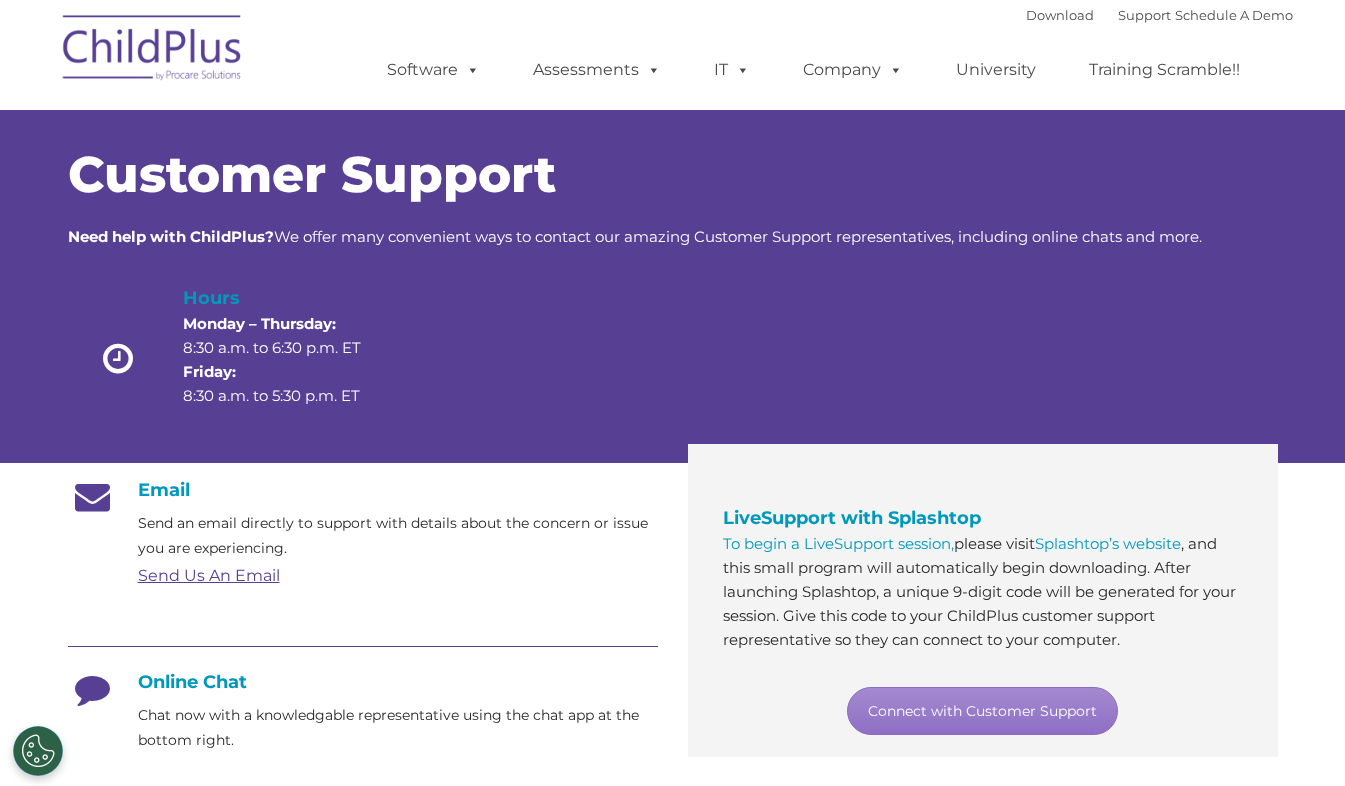 click at bounding box center (153, 51) 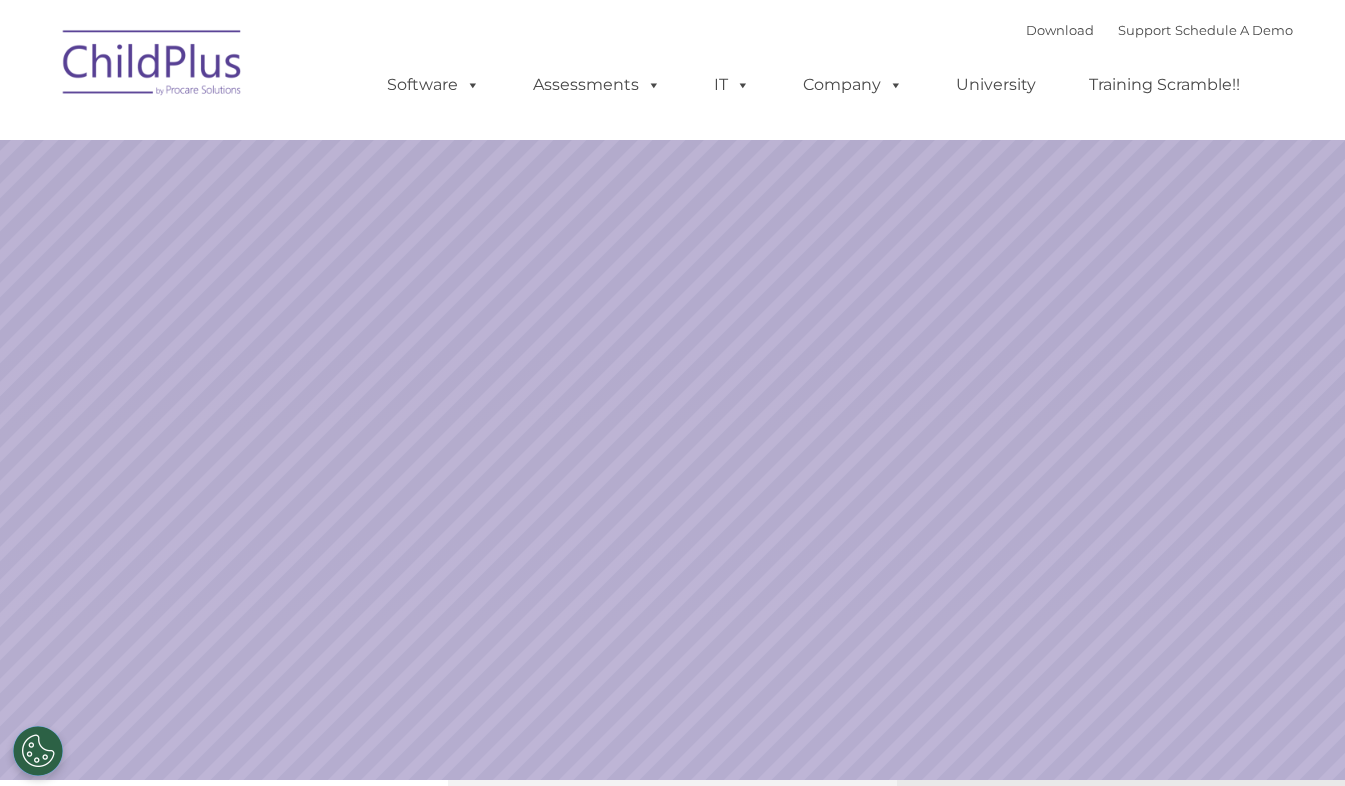 scroll, scrollTop: 0, scrollLeft: 0, axis: both 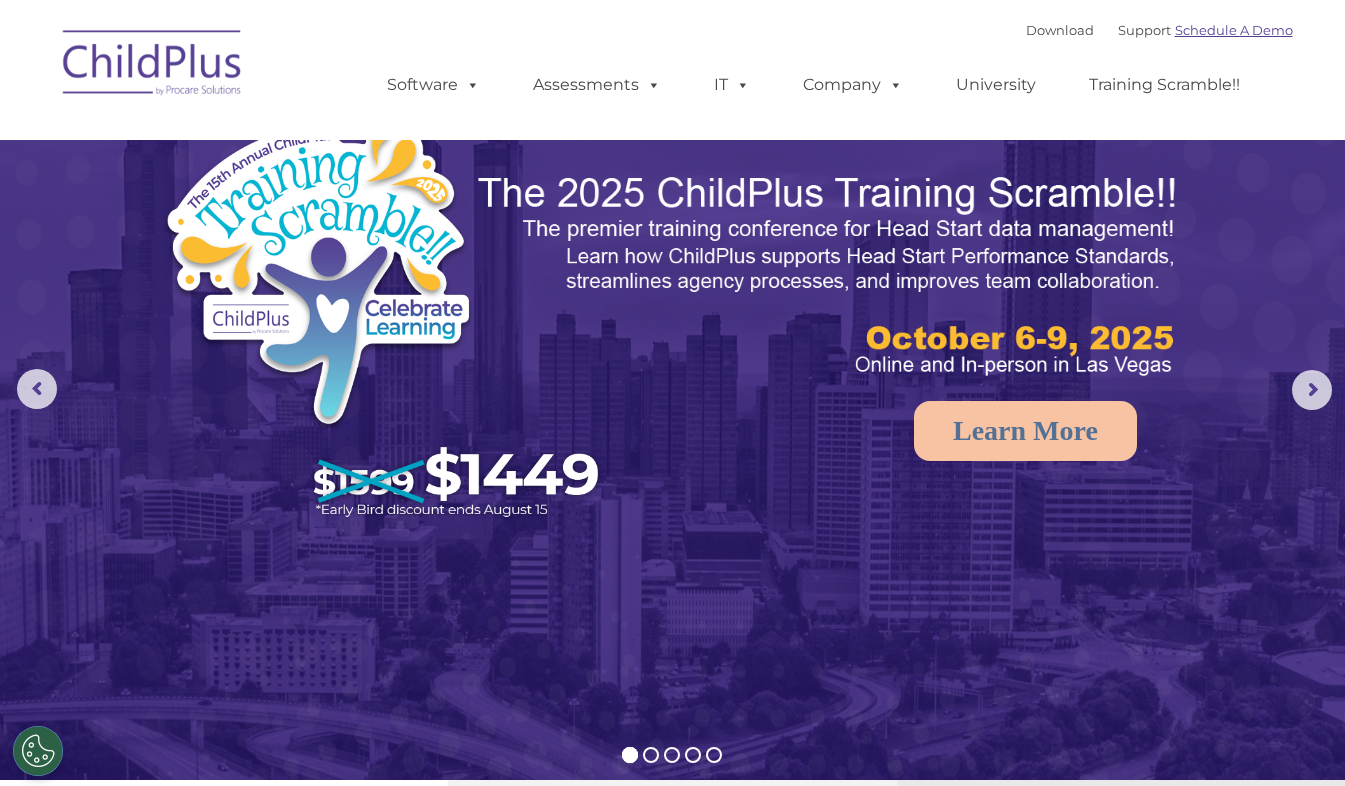 click on "Schedule A Demo" at bounding box center (1234, 30) 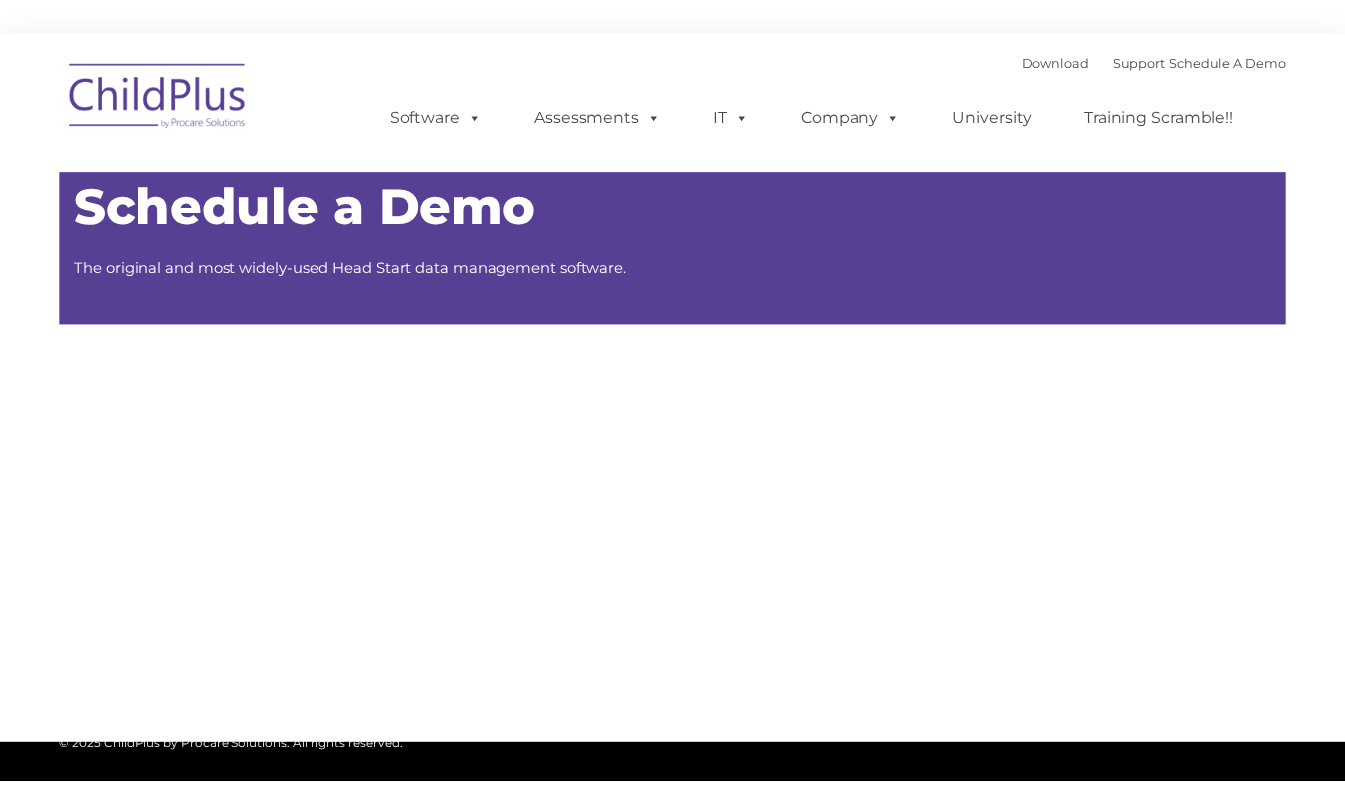 scroll, scrollTop: 0, scrollLeft: 0, axis: both 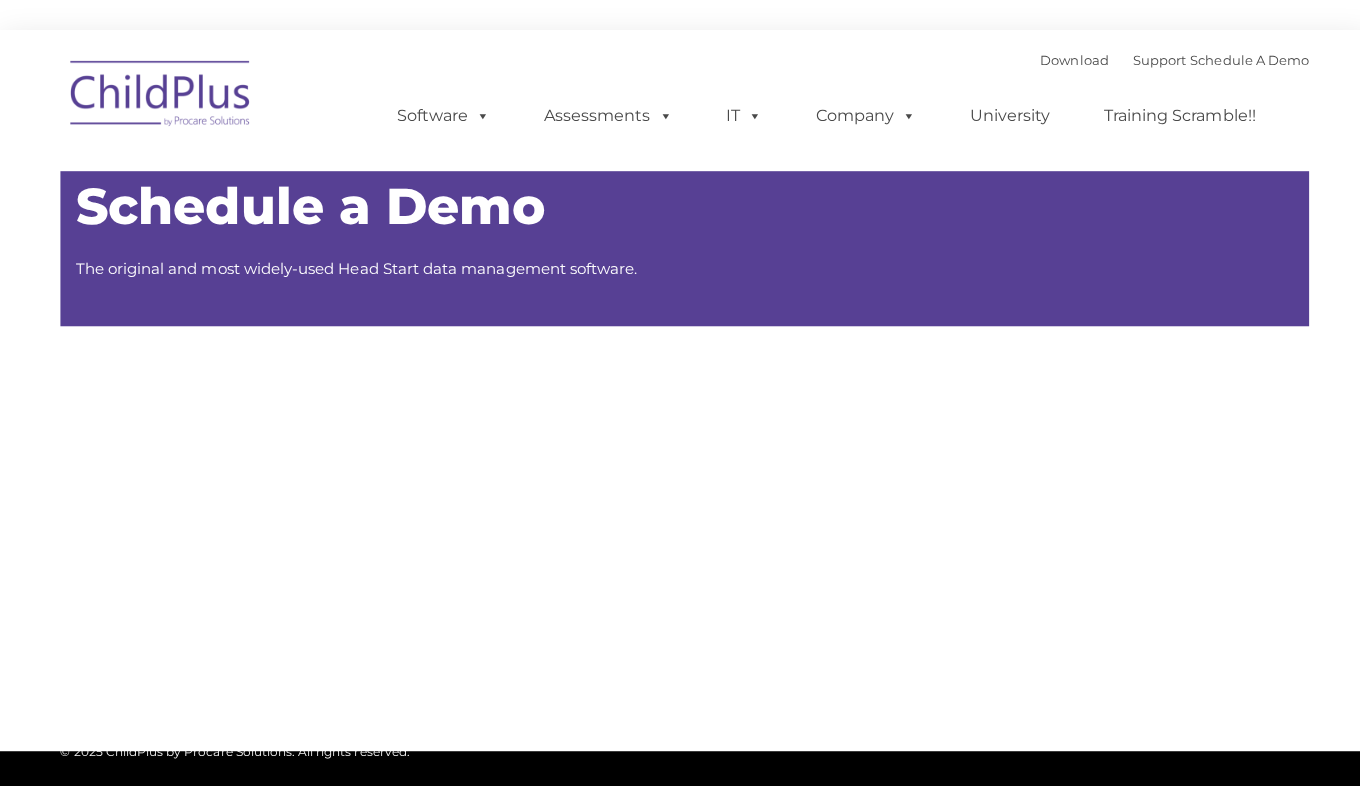 type on "" 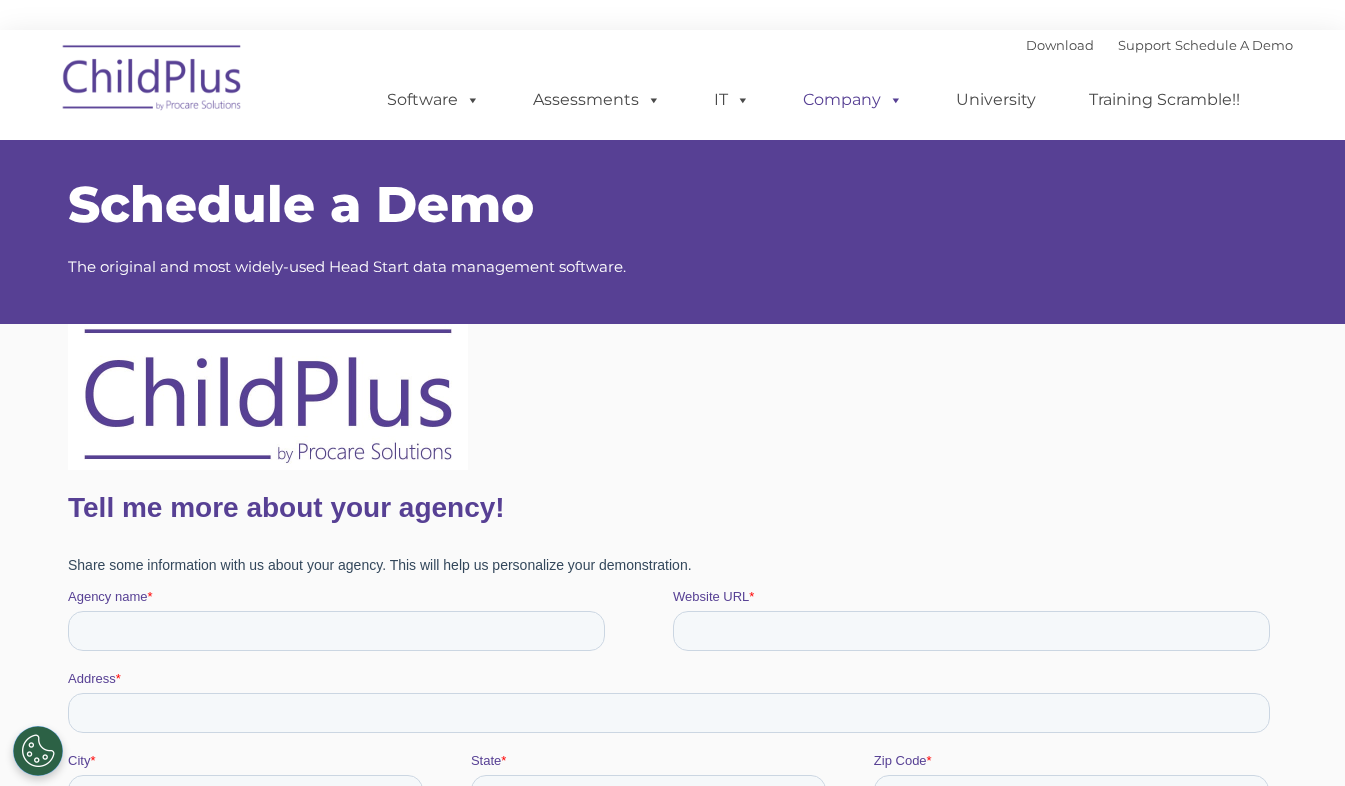 scroll, scrollTop: 0, scrollLeft: 0, axis: both 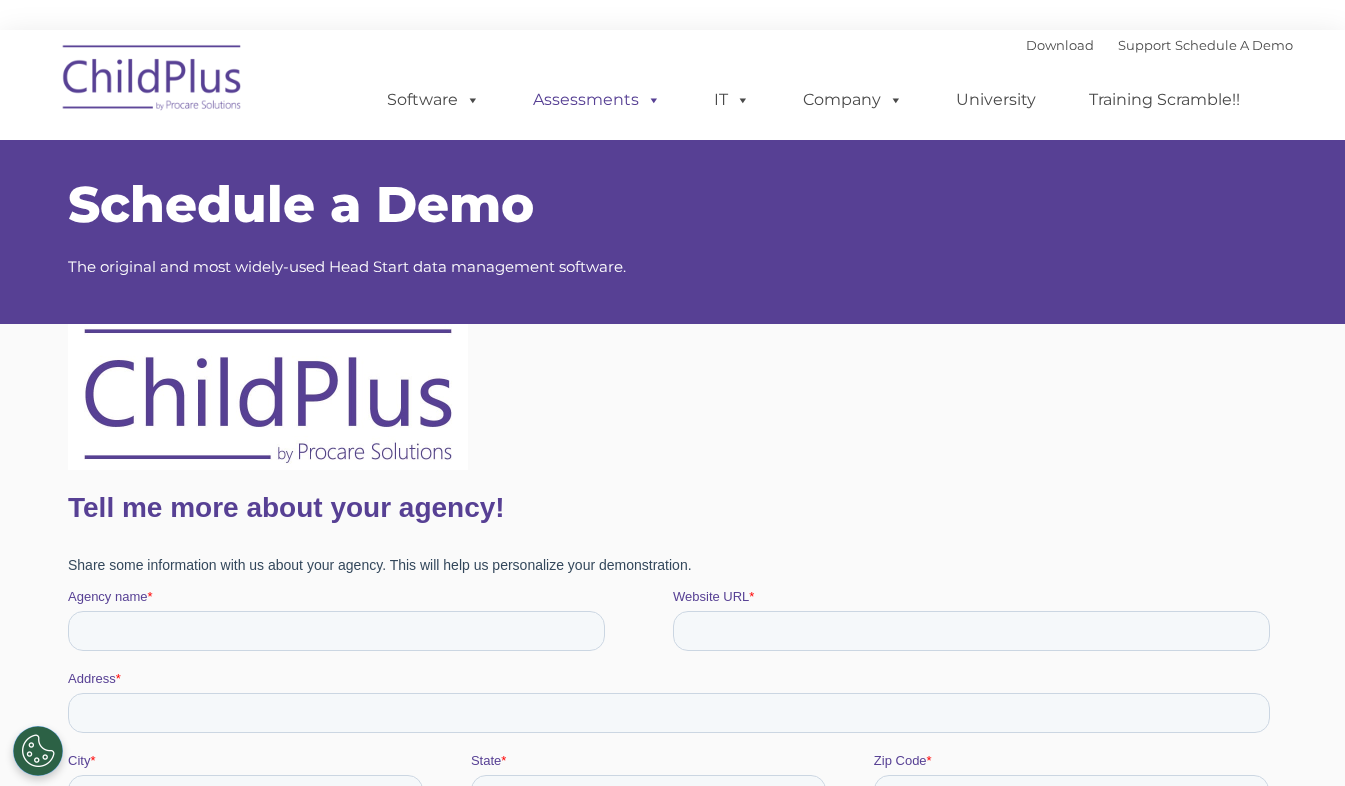 click on "Assessments" at bounding box center (597, 100) 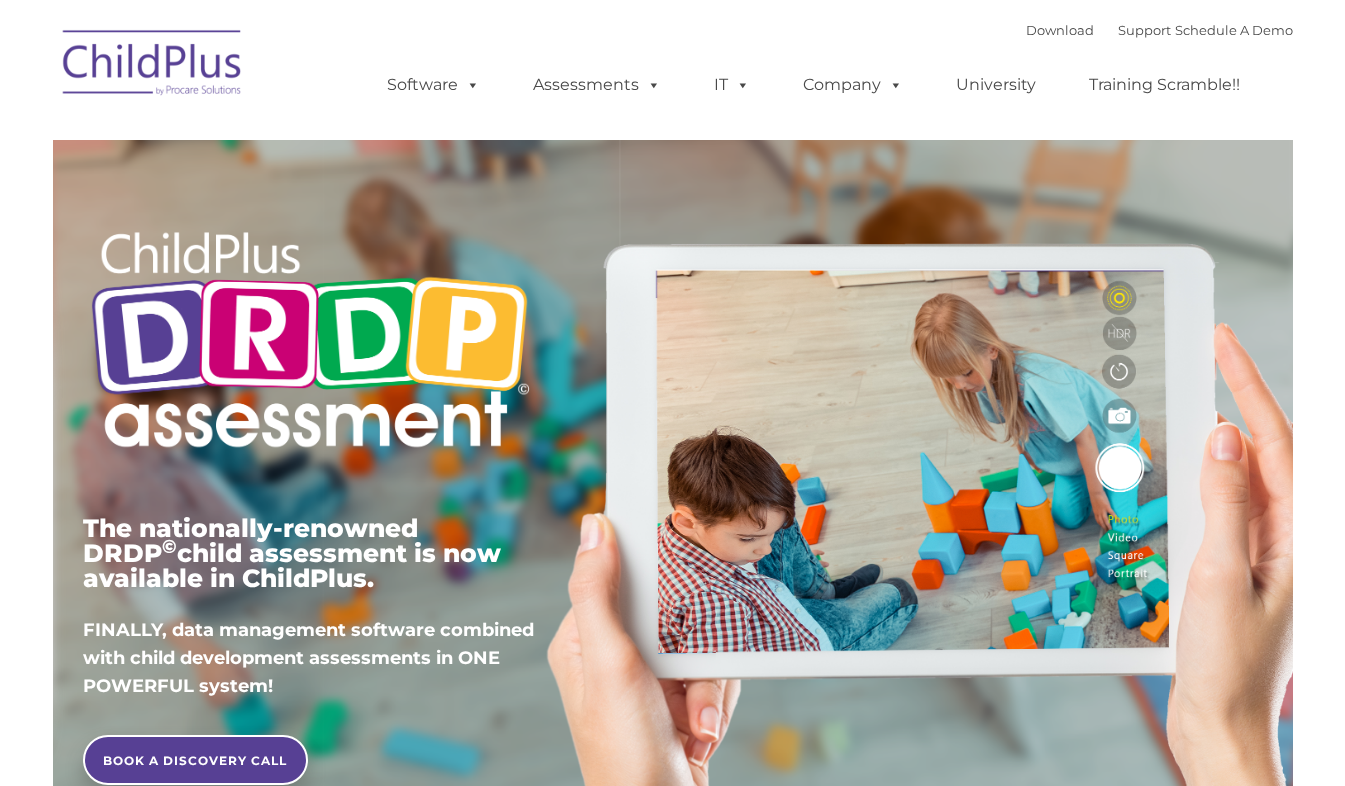 scroll, scrollTop: 0, scrollLeft: 0, axis: both 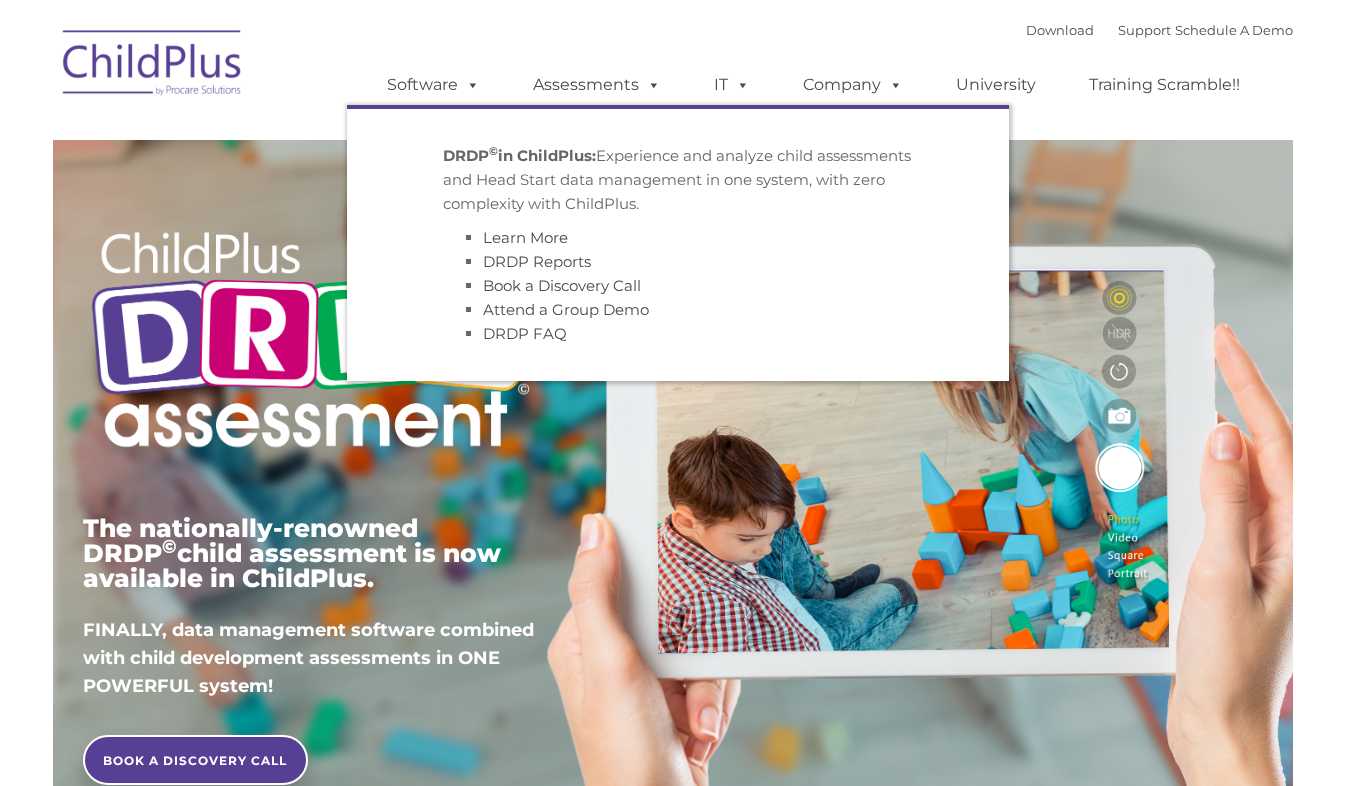 type on "" 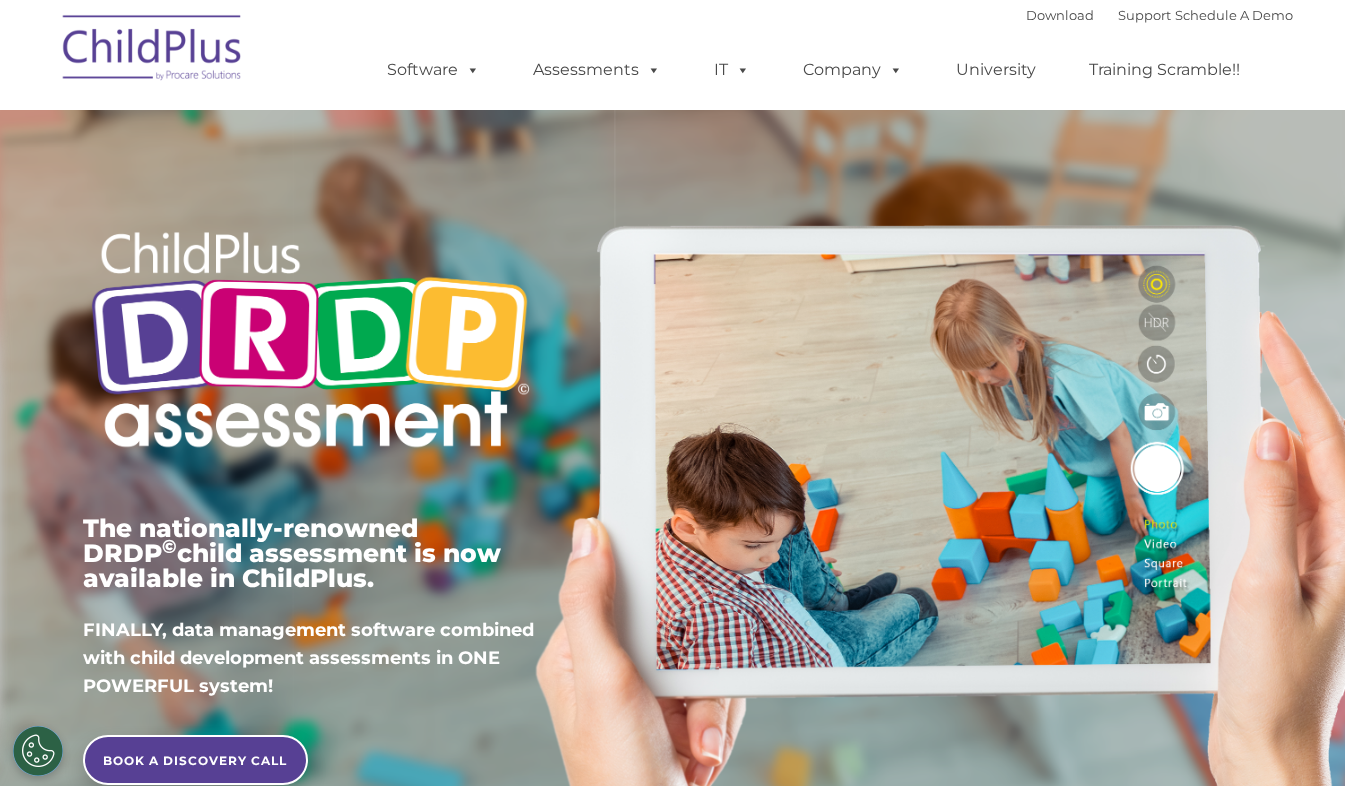 drag, startPoint x: 746, startPoint y: 126, endPoint x: 781, endPoint y: 94, distance: 47.423622 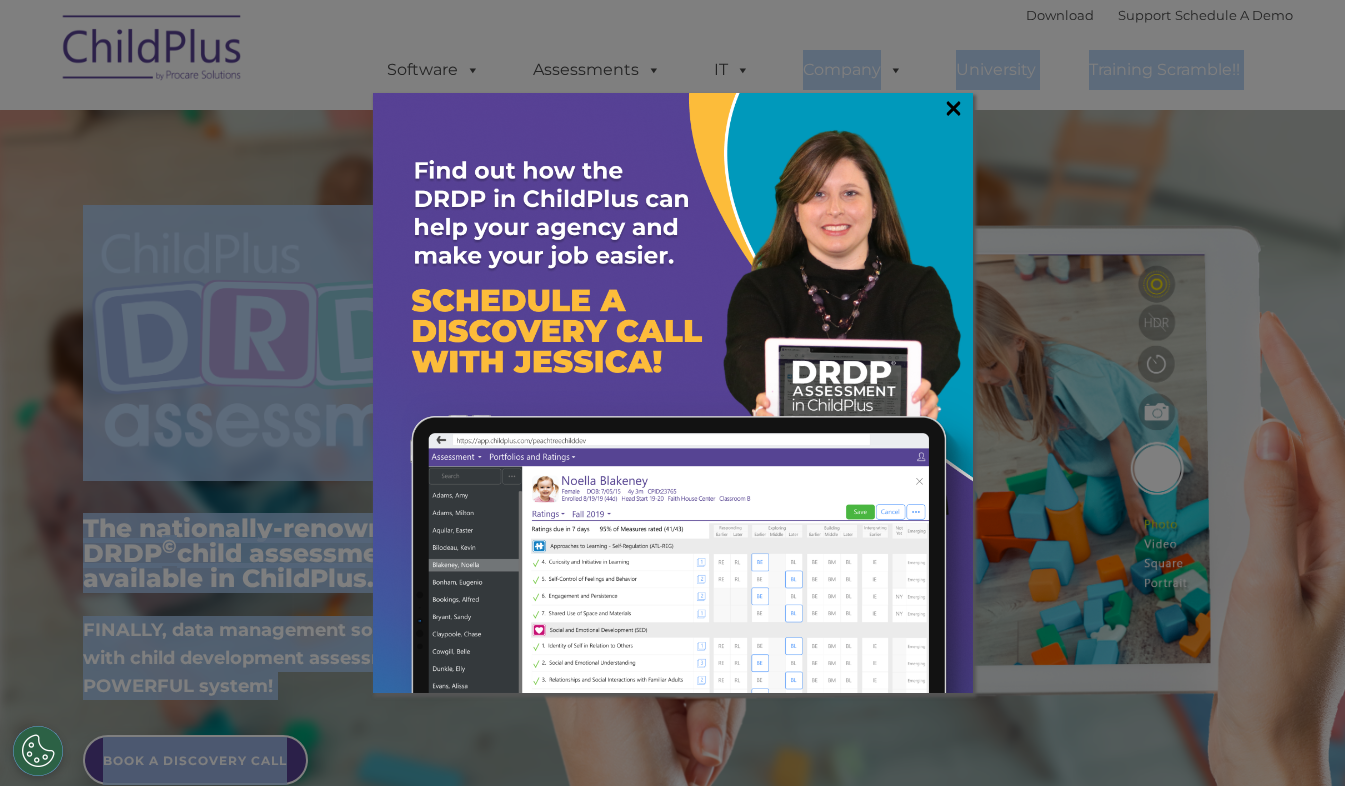 click on "×" at bounding box center (953, 108) 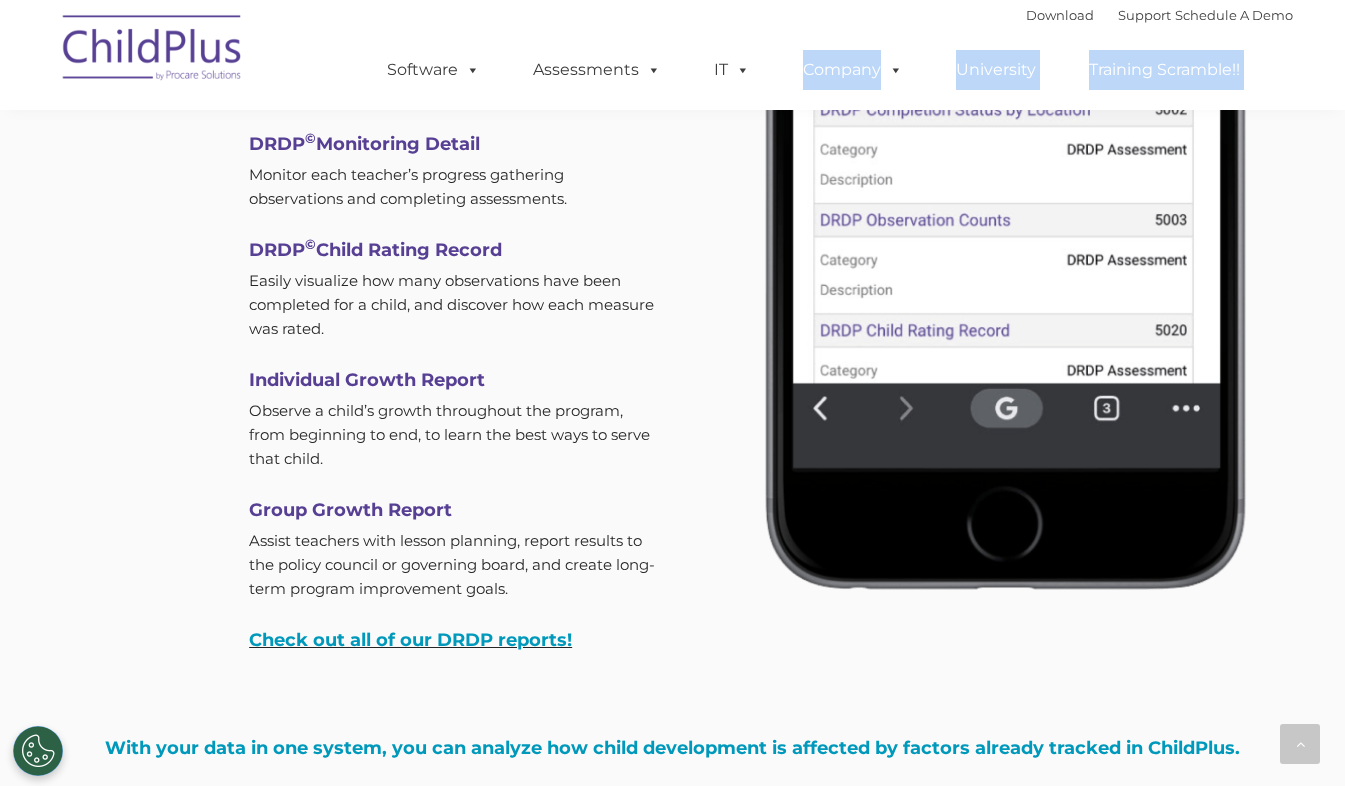 scroll, scrollTop: 6141, scrollLeft: 0, axis: vertical 